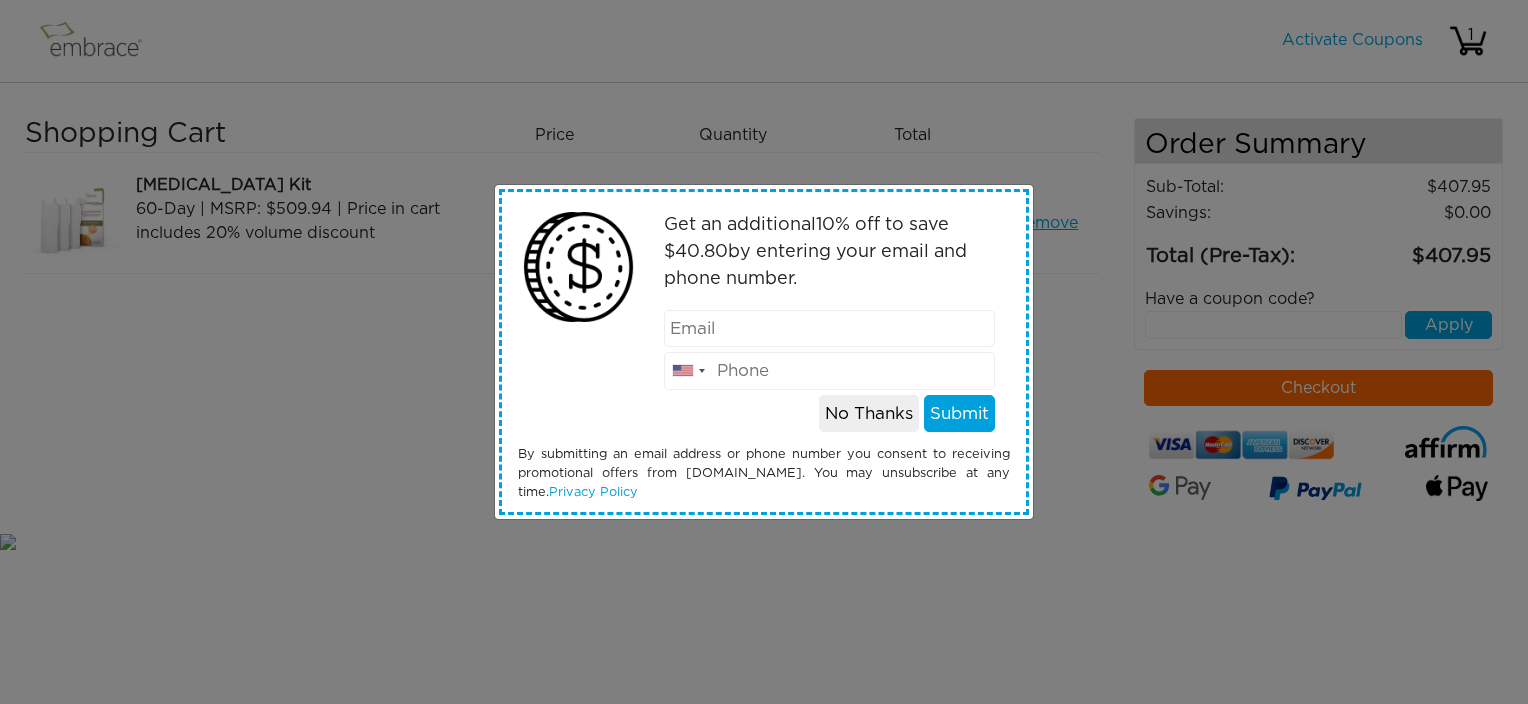 scroll, scrollTop: 0, scrollLeft: 0, axis: both 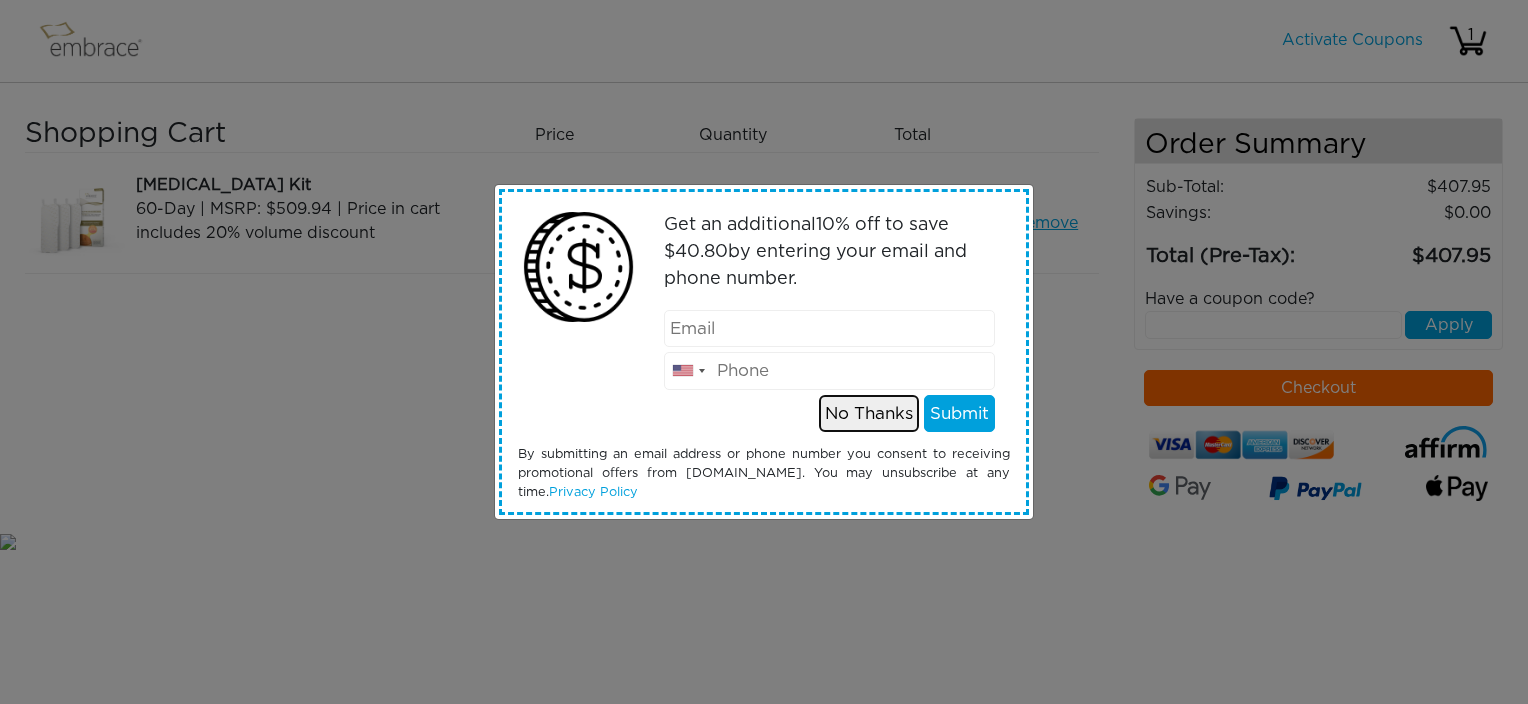 click on "No Thanks" at bounding box center [869, 414] 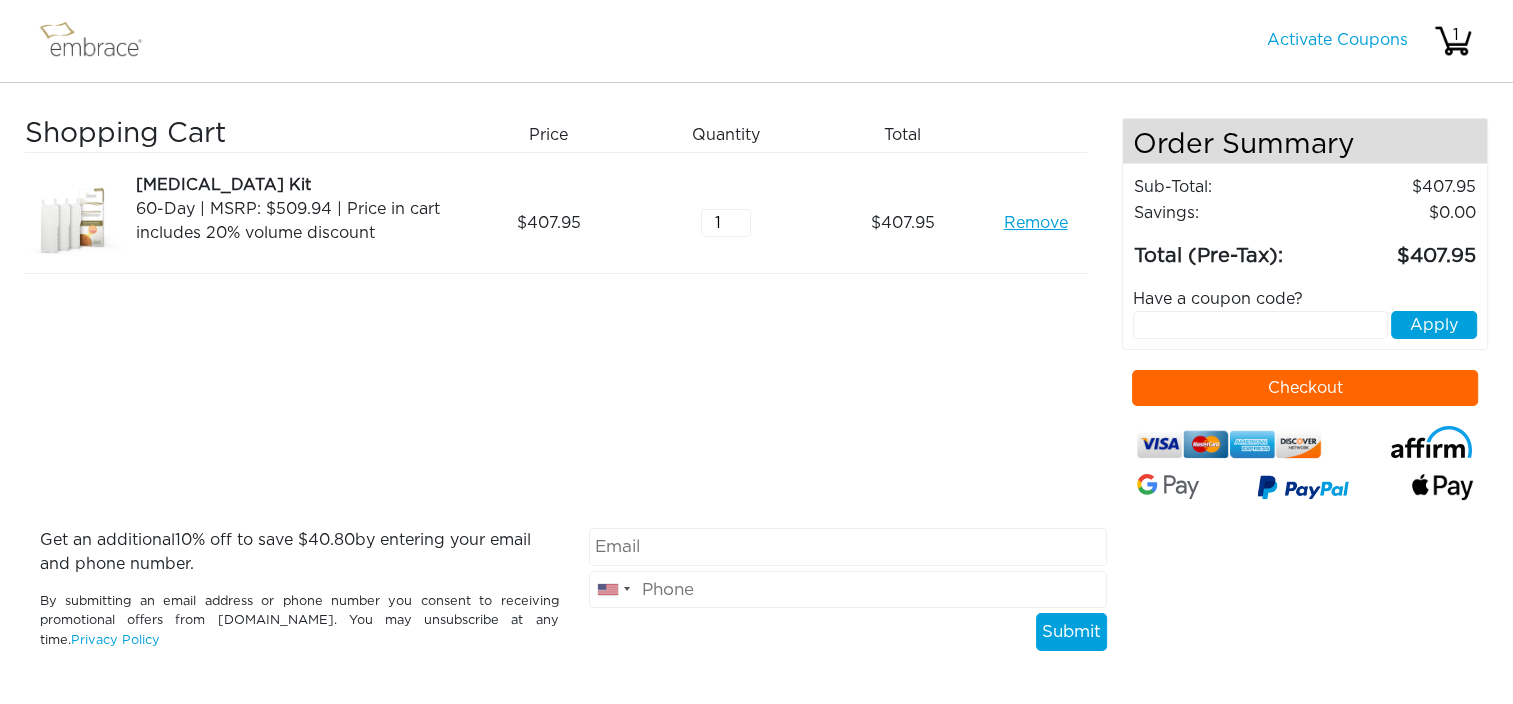 click on "Checkout" at bounding box center (1305, 388) 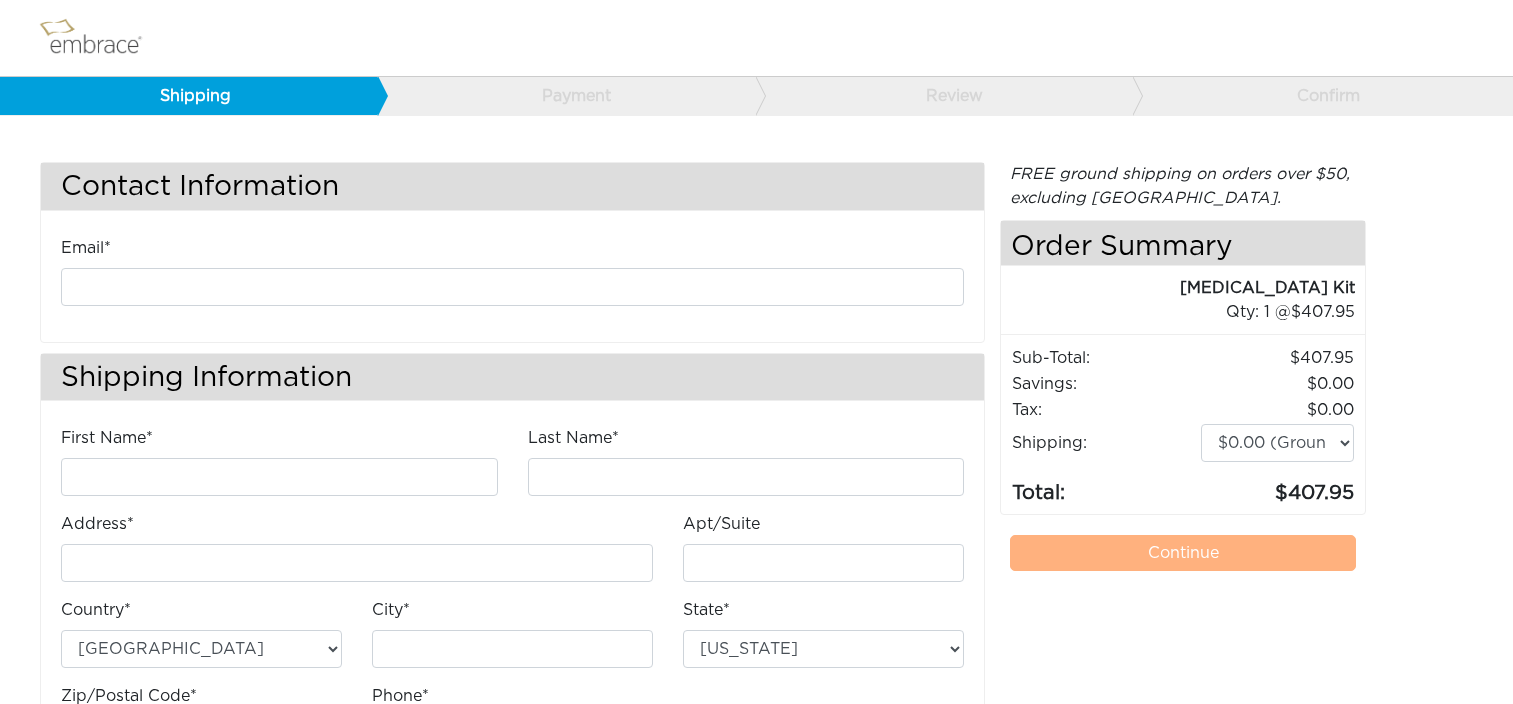 scroll, scrollTop: 0, scrollLeft: 0, axis: both 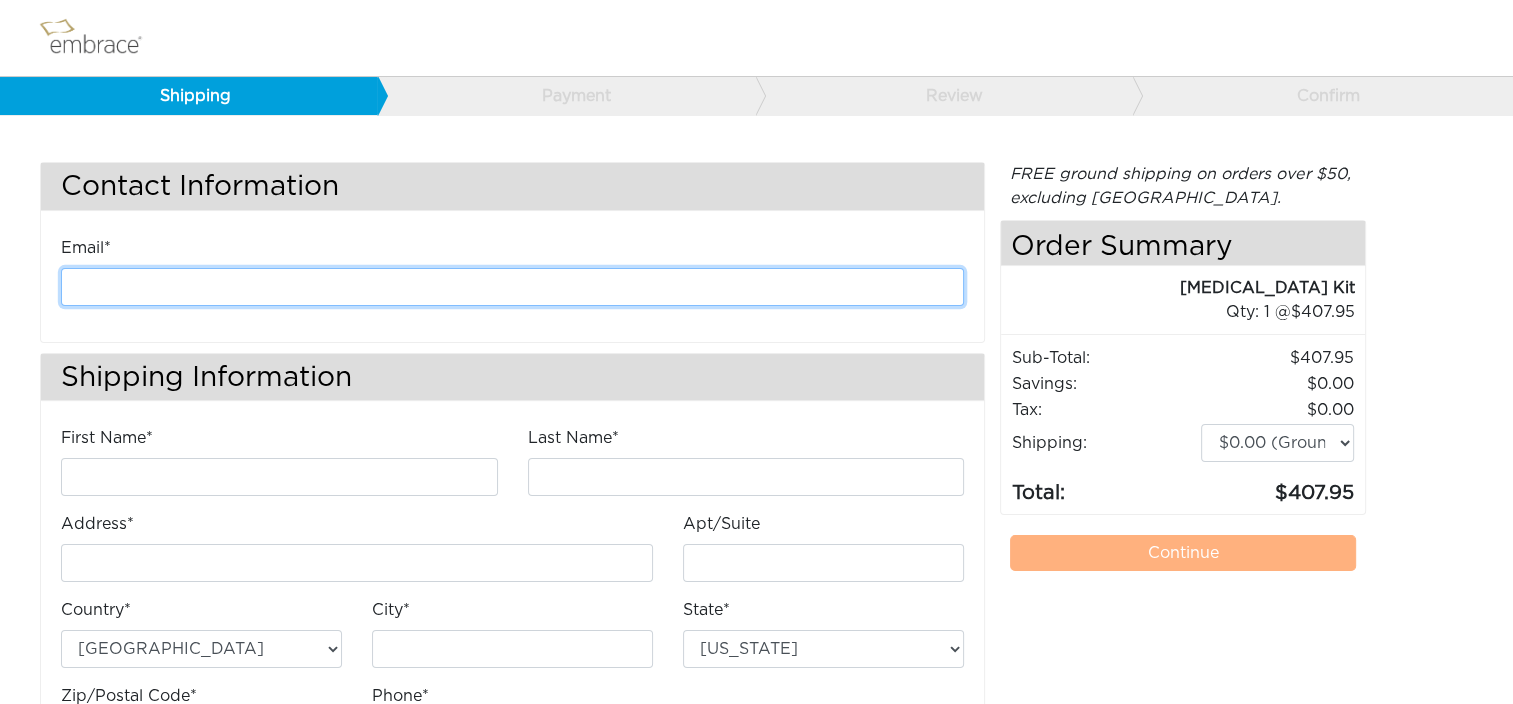 click at bounding box center [512, 287] 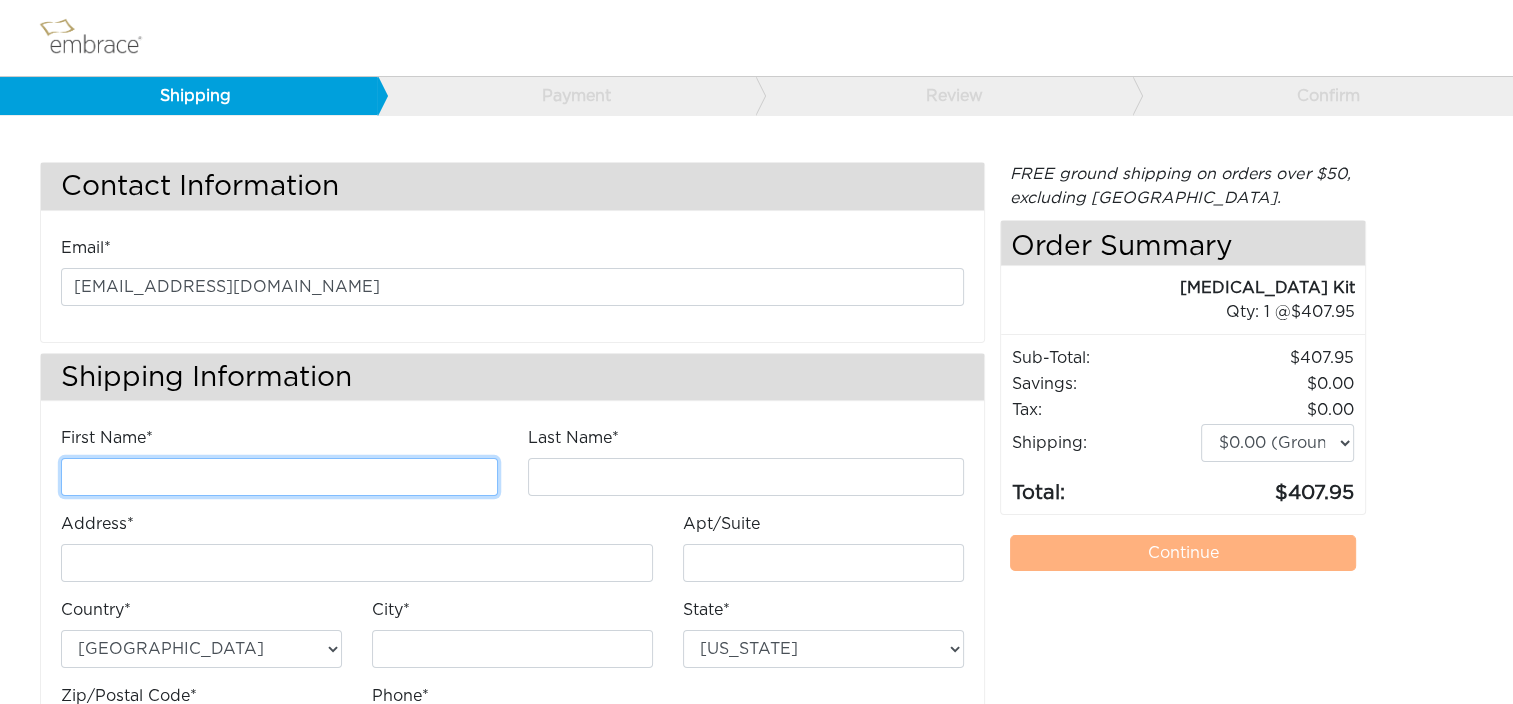type on "[PERSON_NAME]" 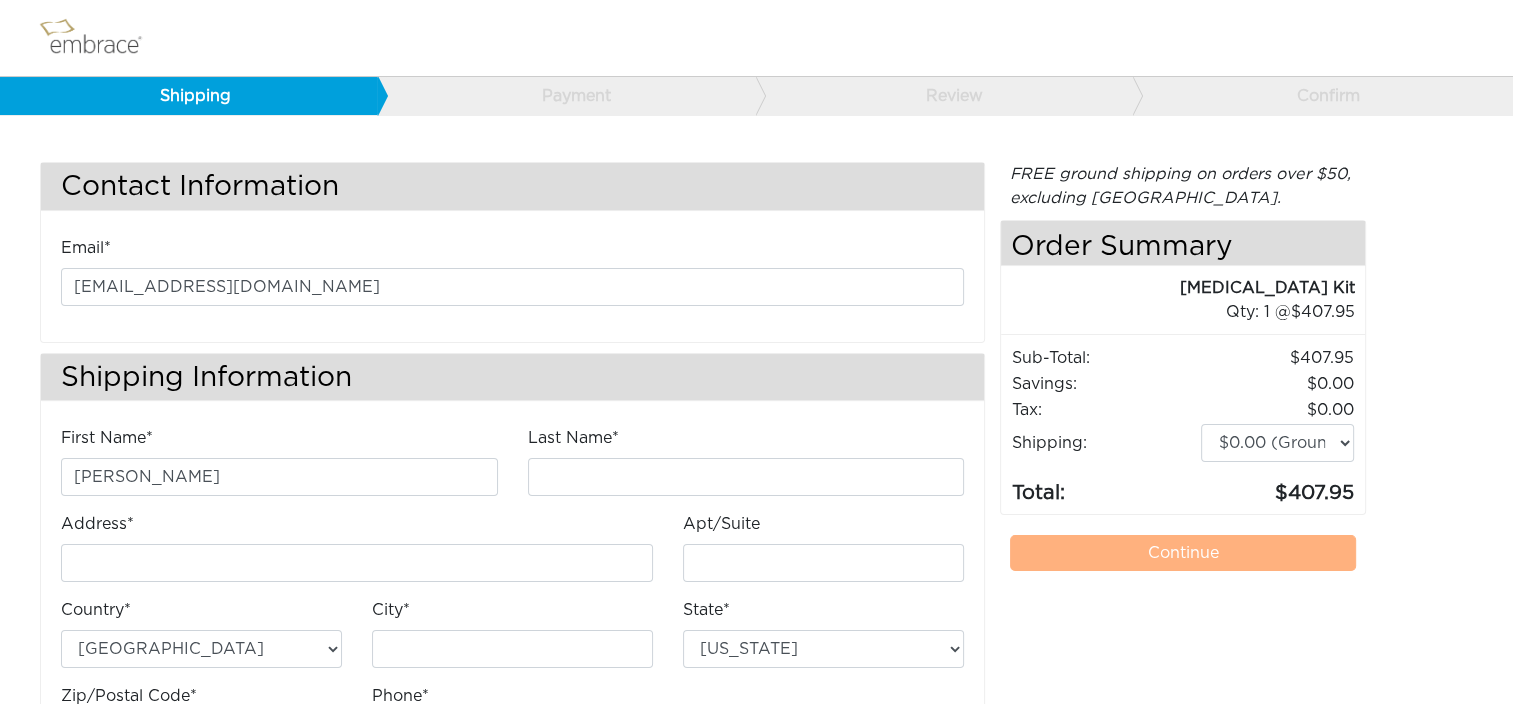 type on "[PERSON_NAME]" 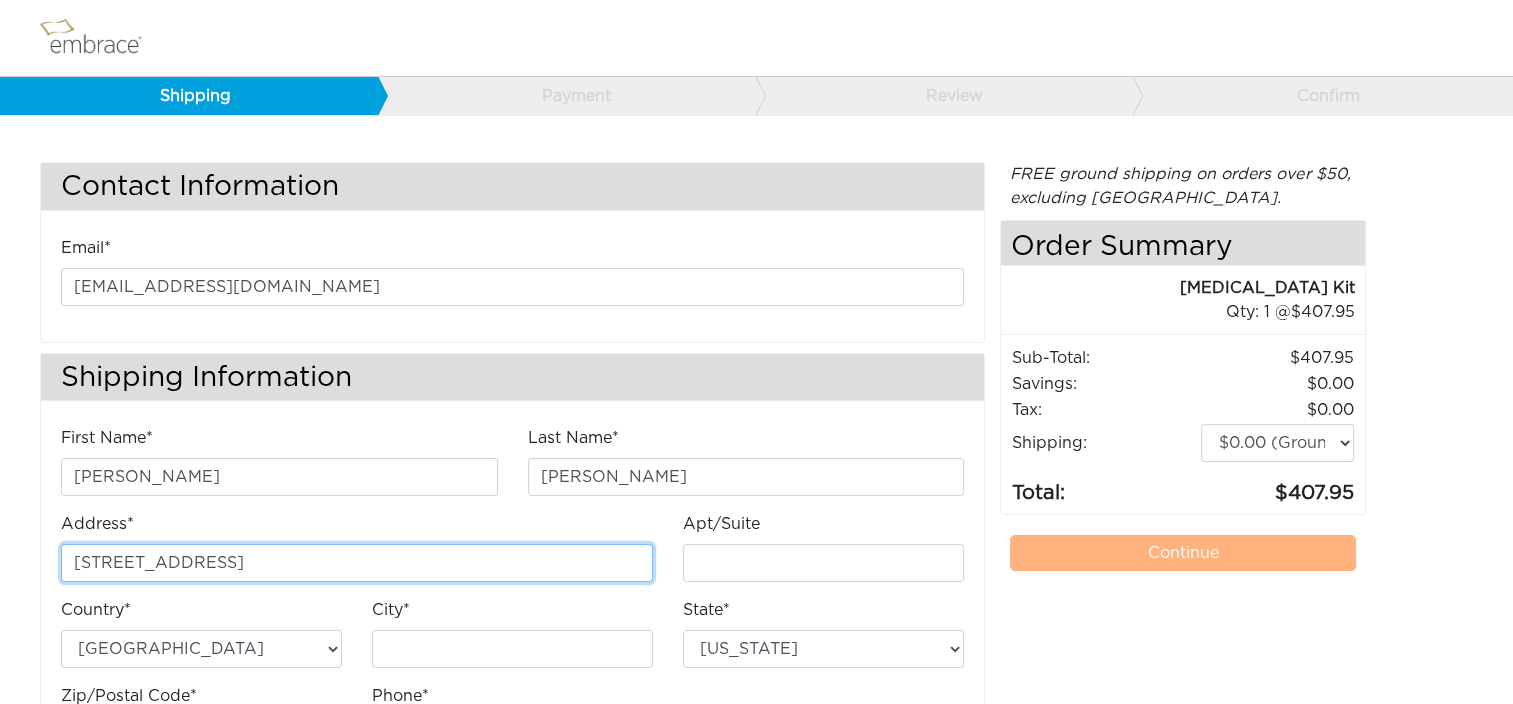 type on "J" 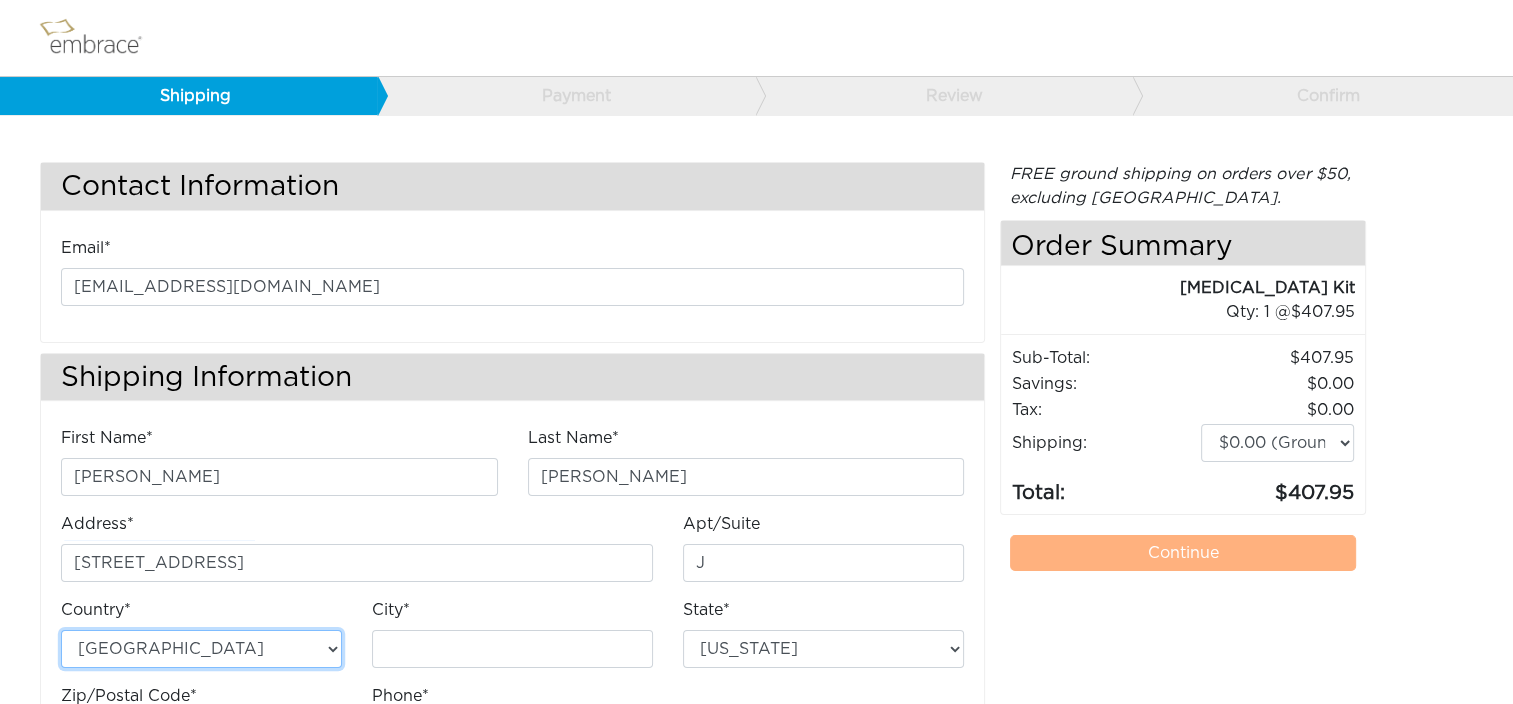 type on "Chantilly" 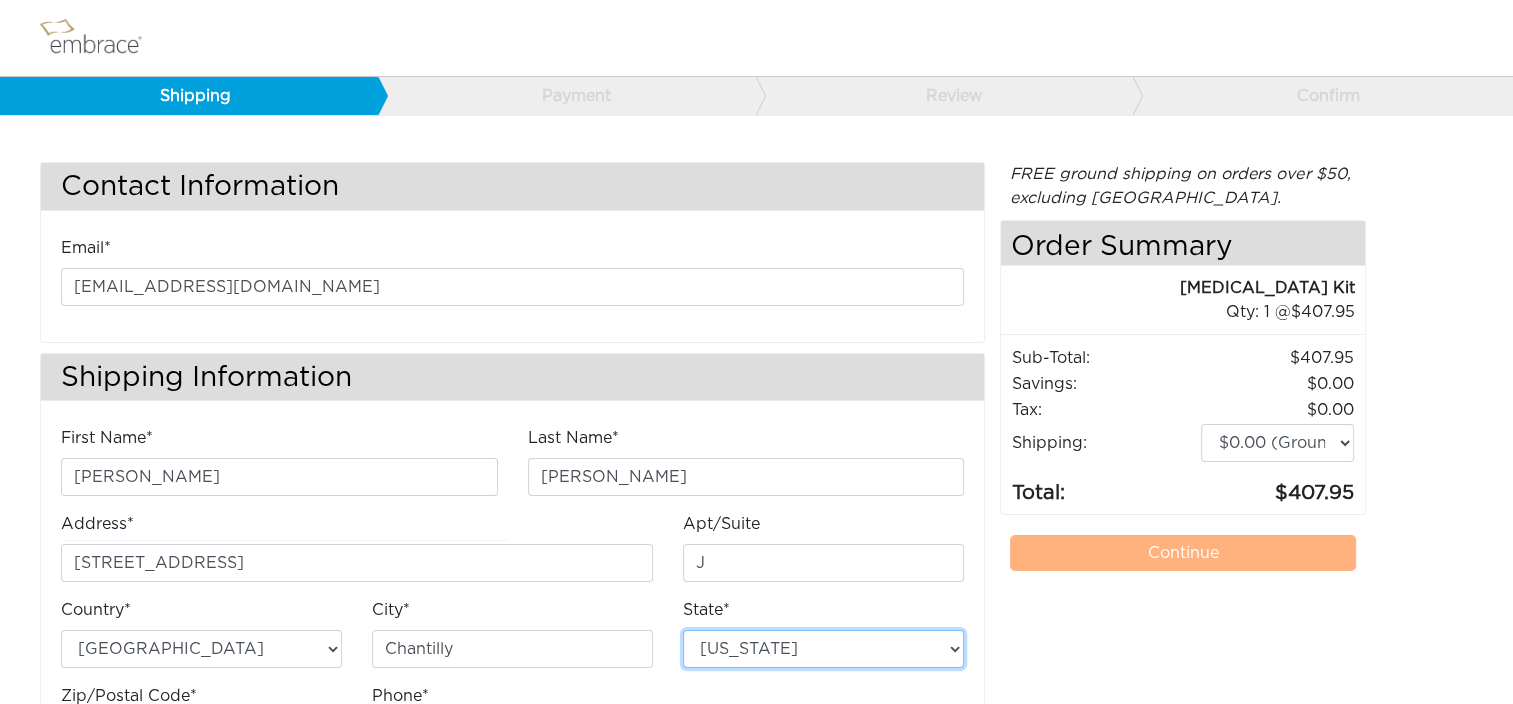 select on "VA" 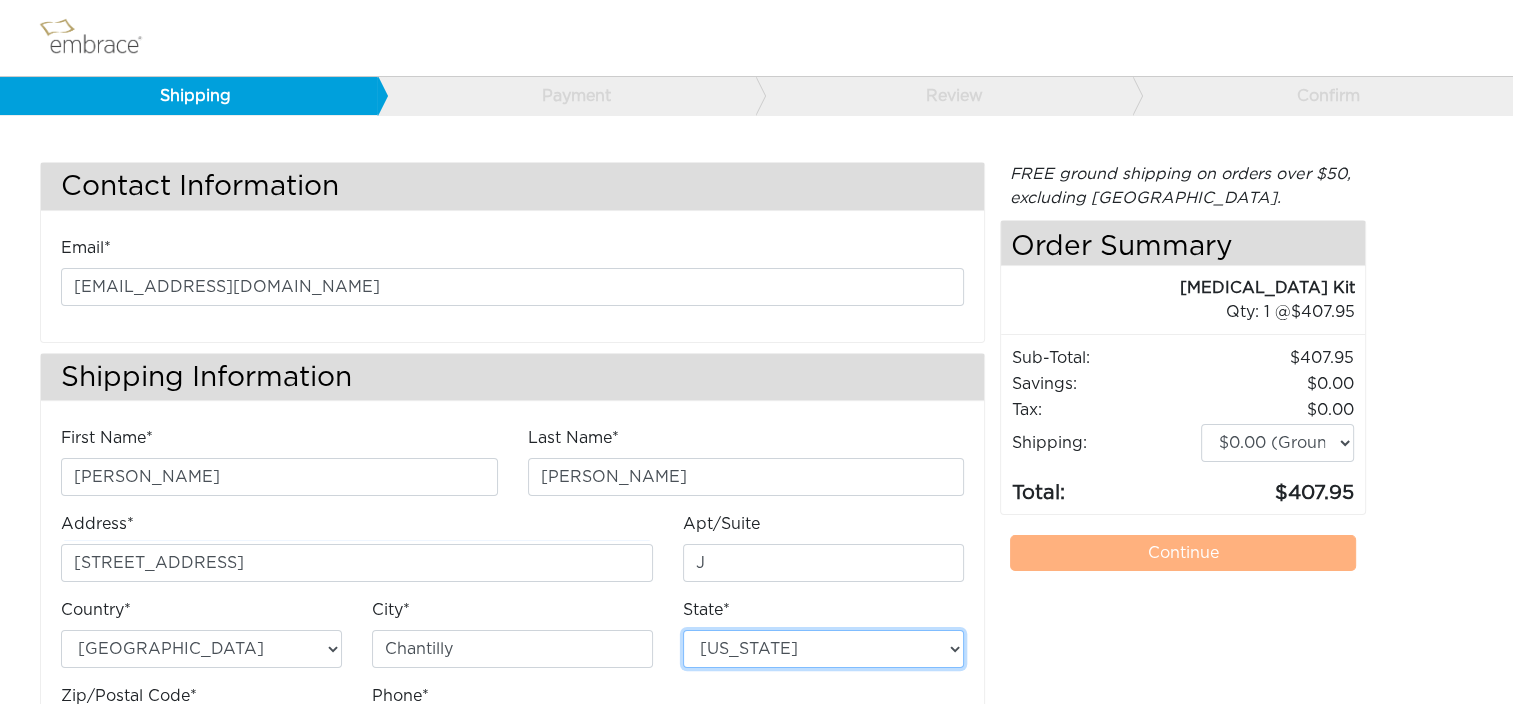 type on "20151" 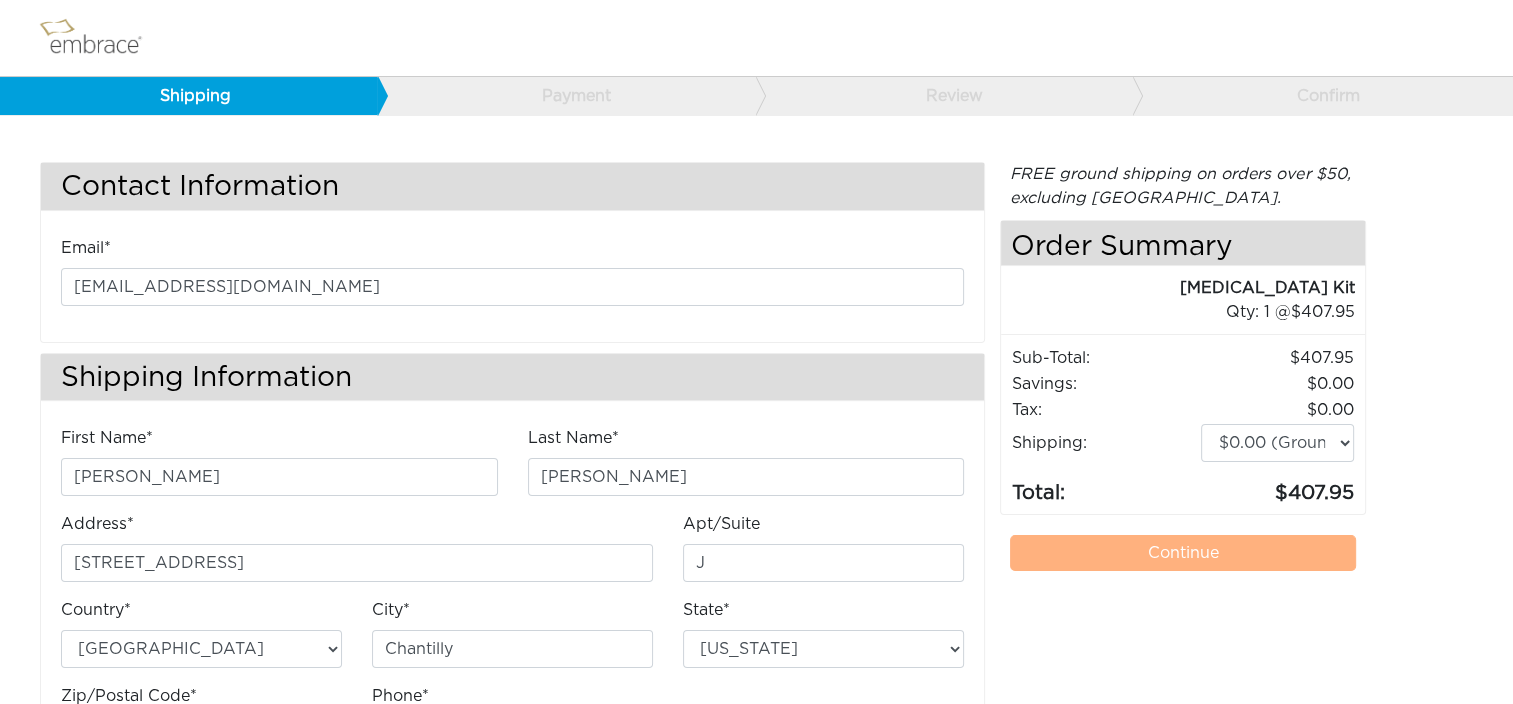 type on "7034490520" 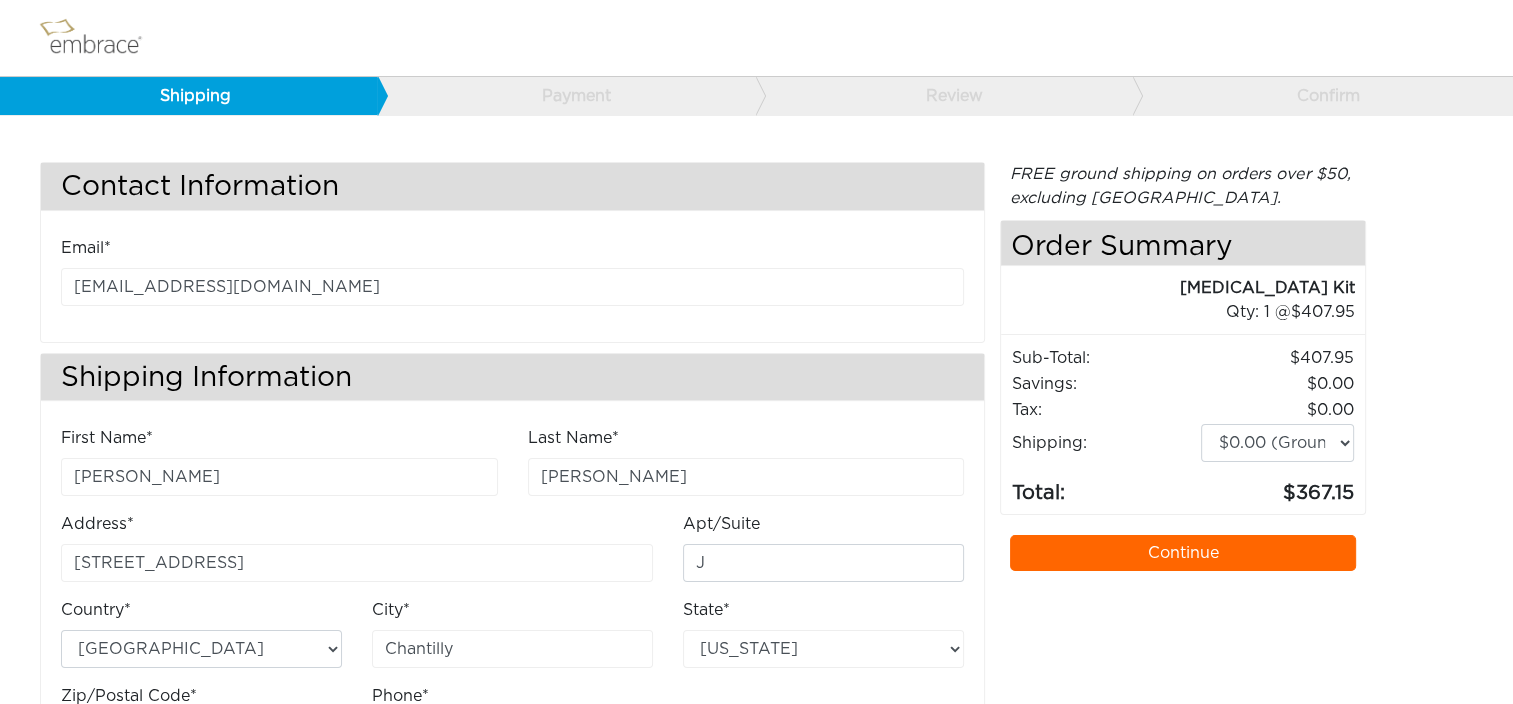 click on "Continue" at bounding box center (1183, 553) 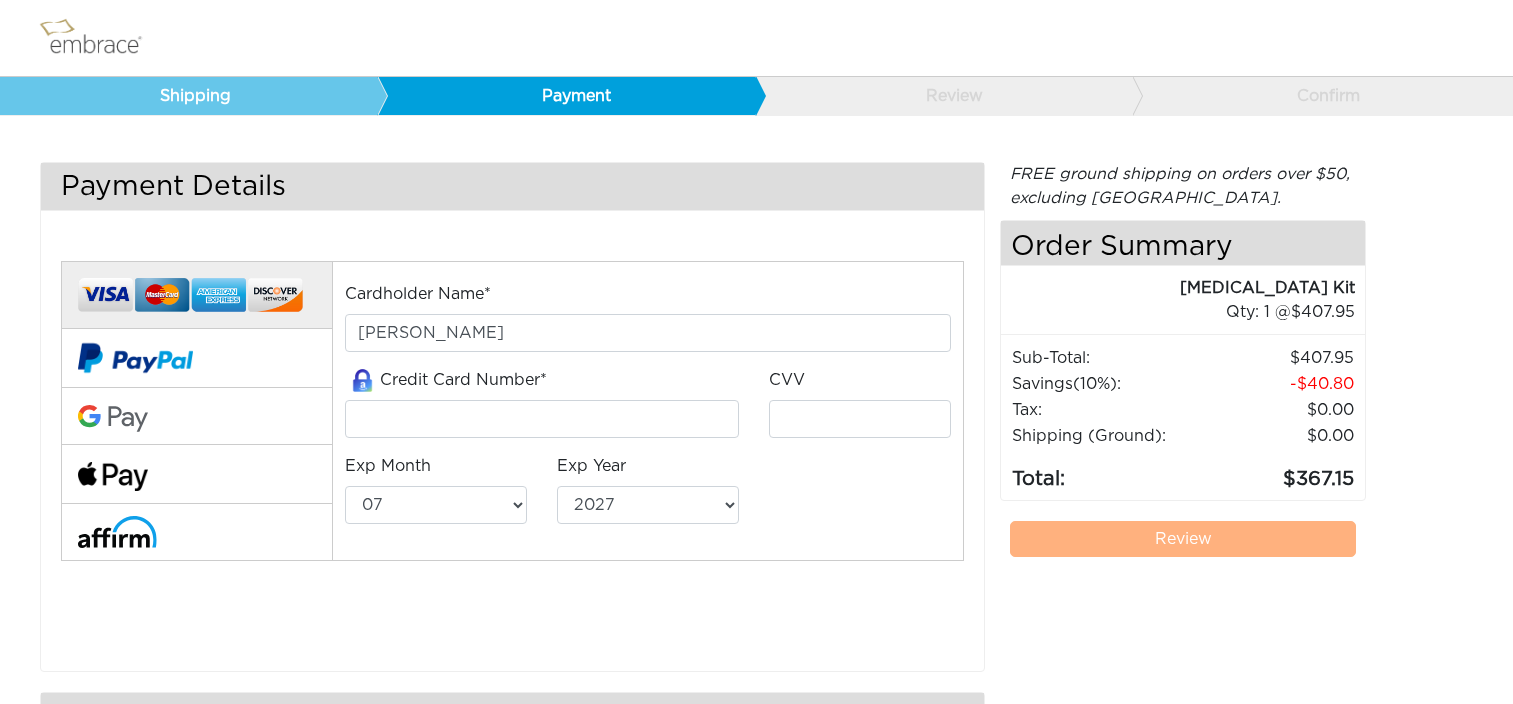 select on "7" 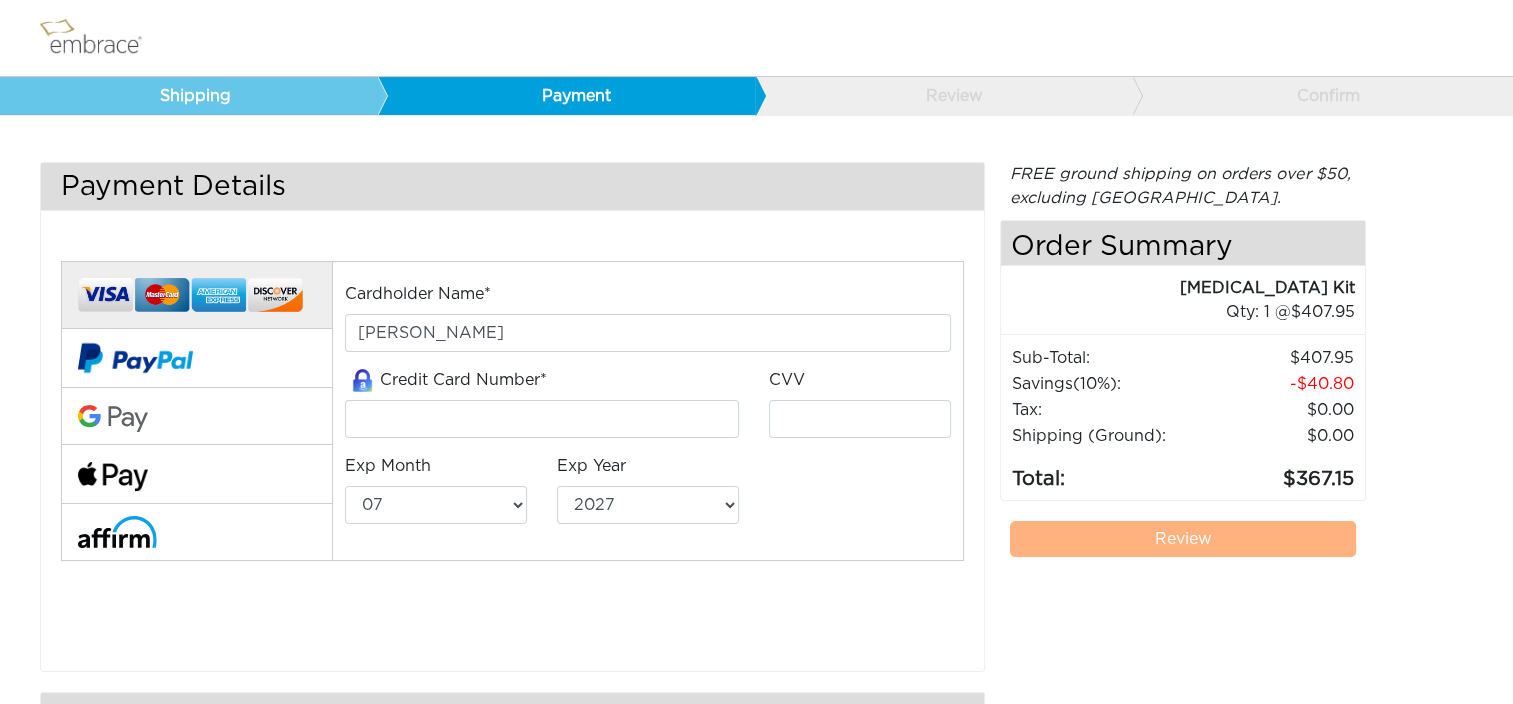 scroll, scrollTop: 0, scrollLeft: 0, axis: both 